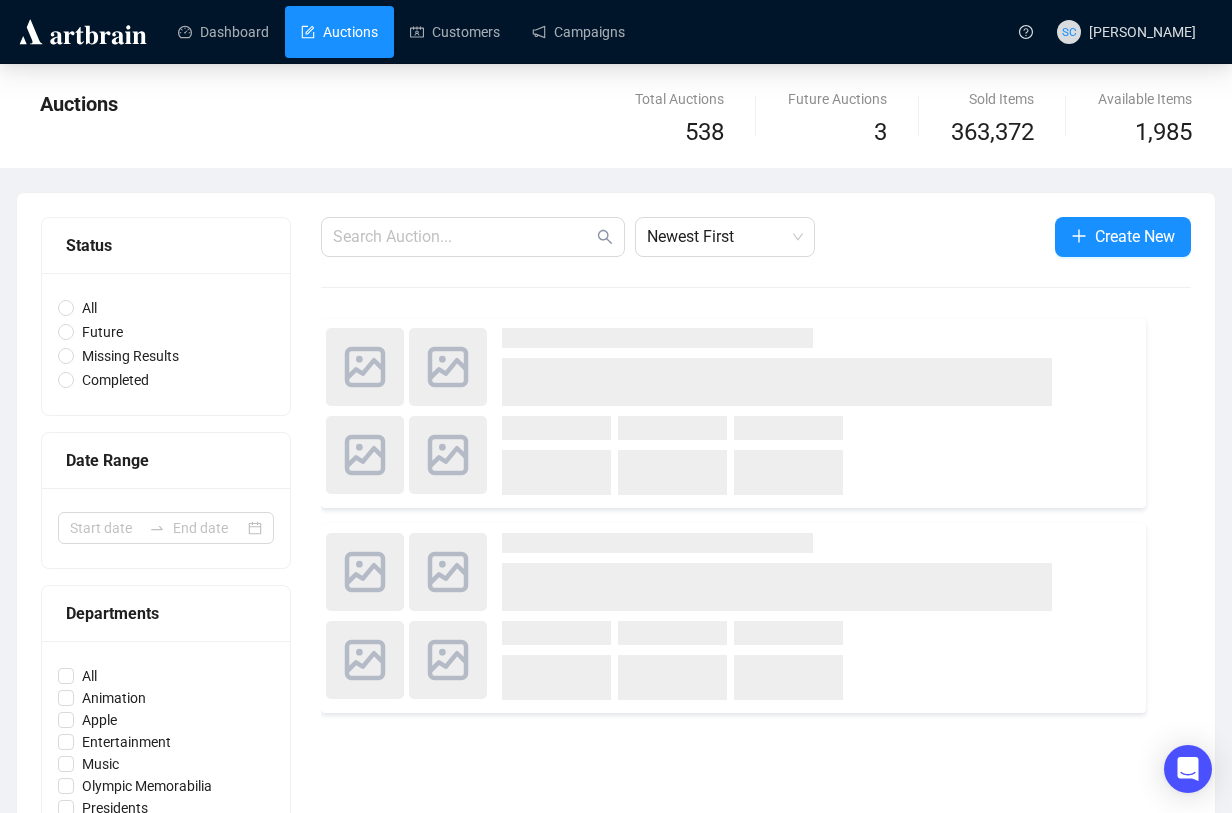 scroll, scrollTop: 0, scrollLeft: 0, axis: both 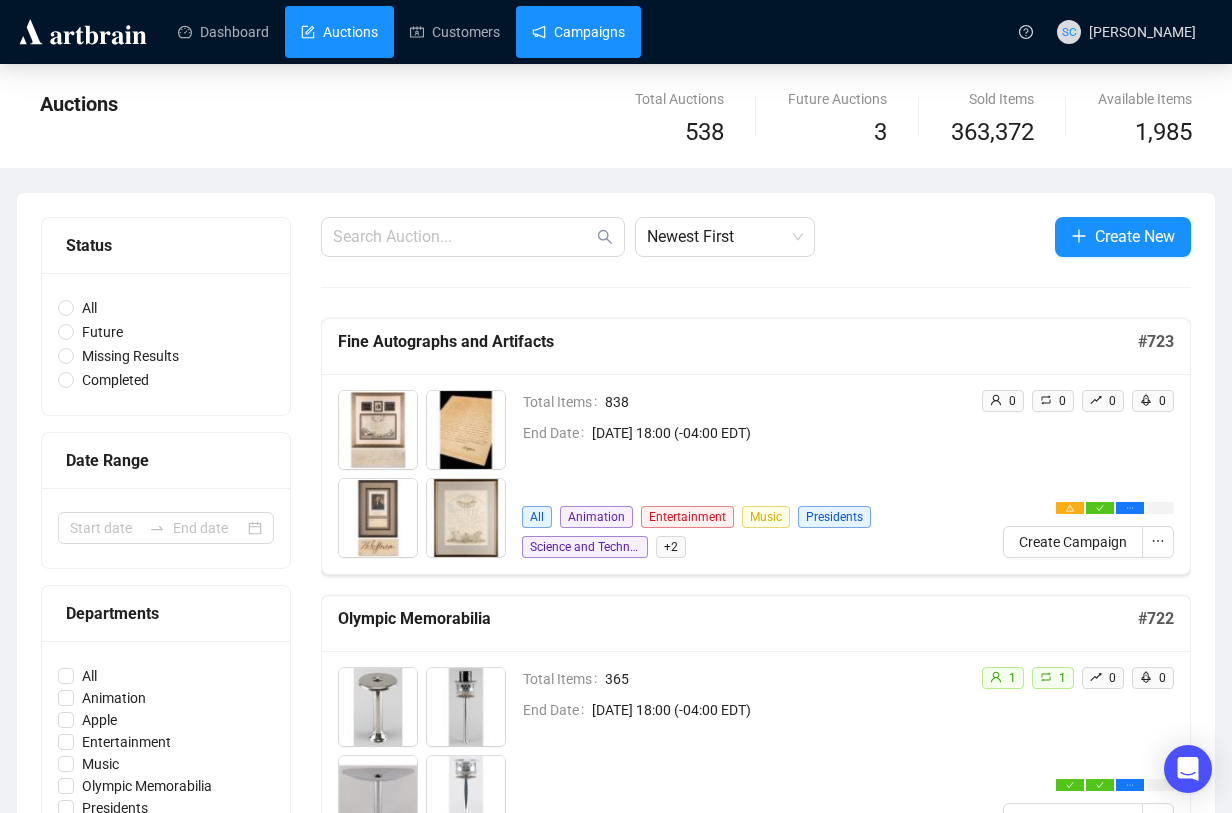 click on "Campaigns" at bounding box center [578, 32] 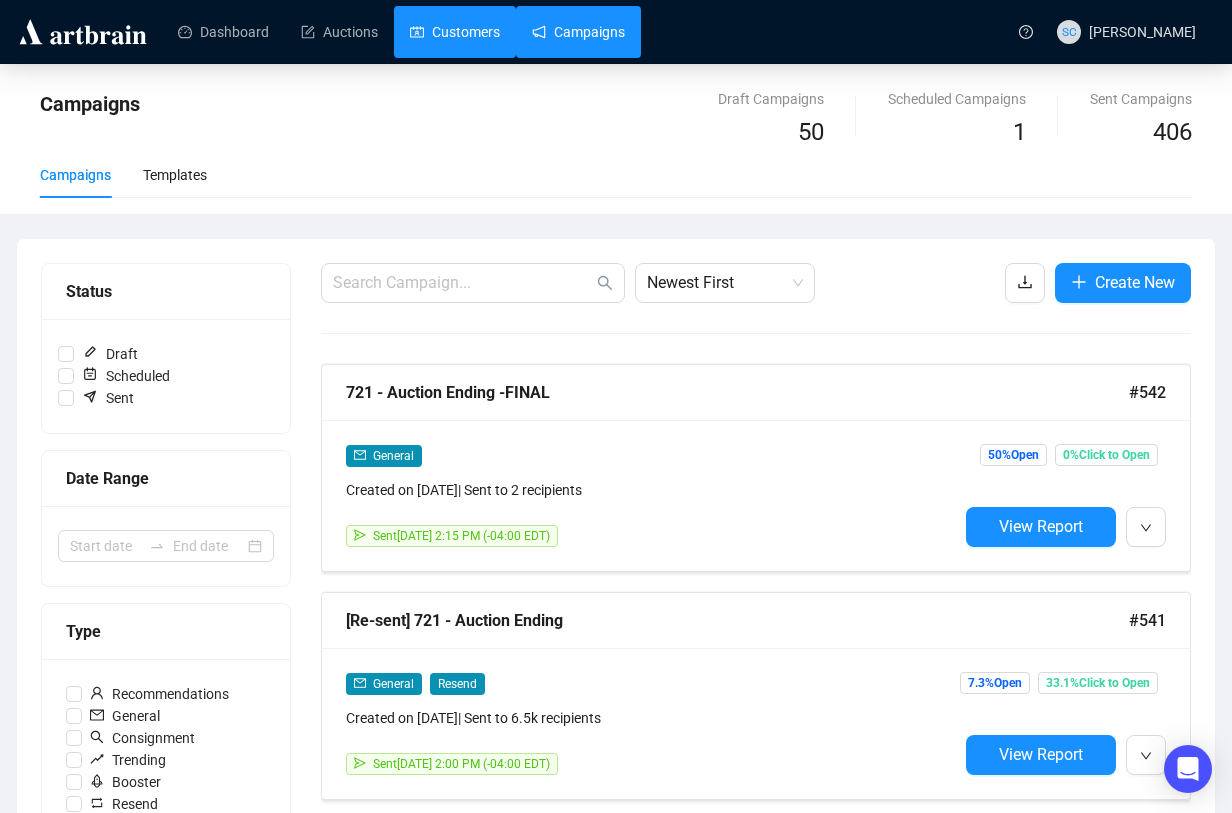click on "Customers" at bounding box center (455, 32) 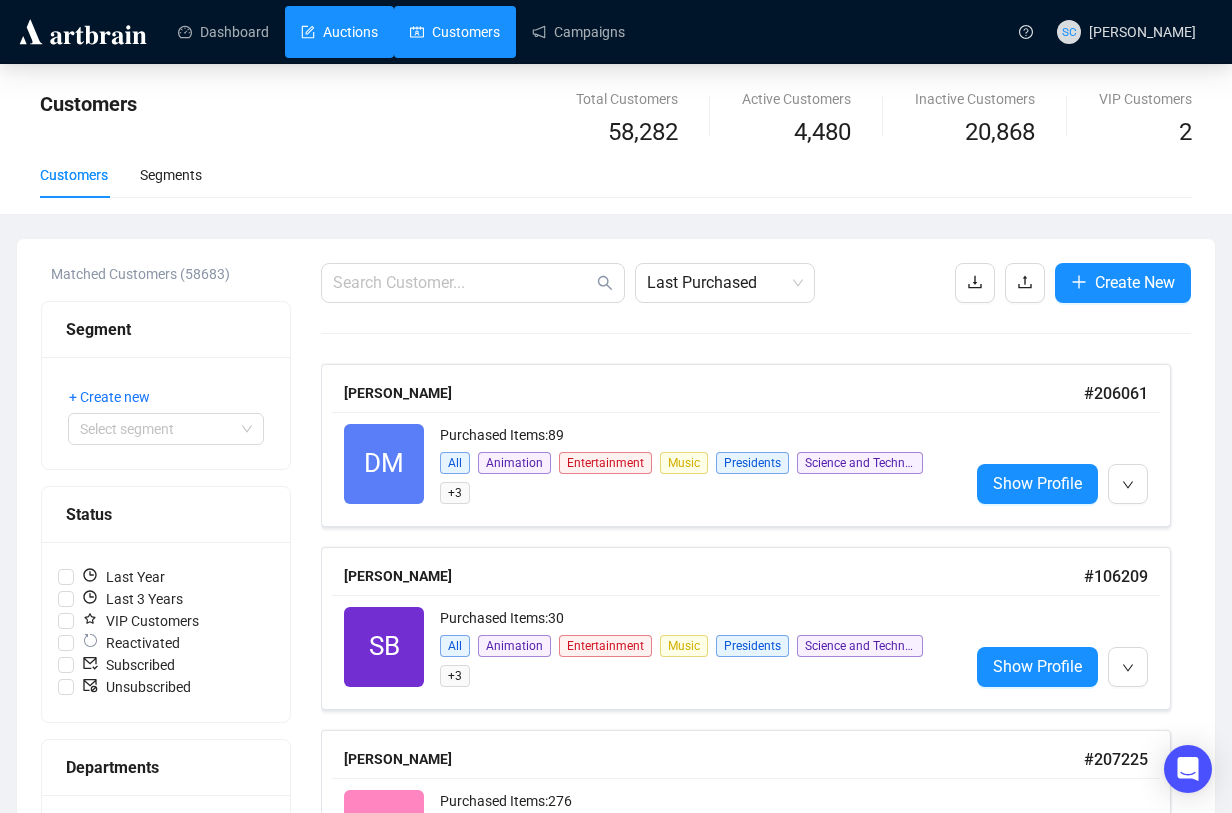 click on "Auctions" at bounding box center (339, 32) 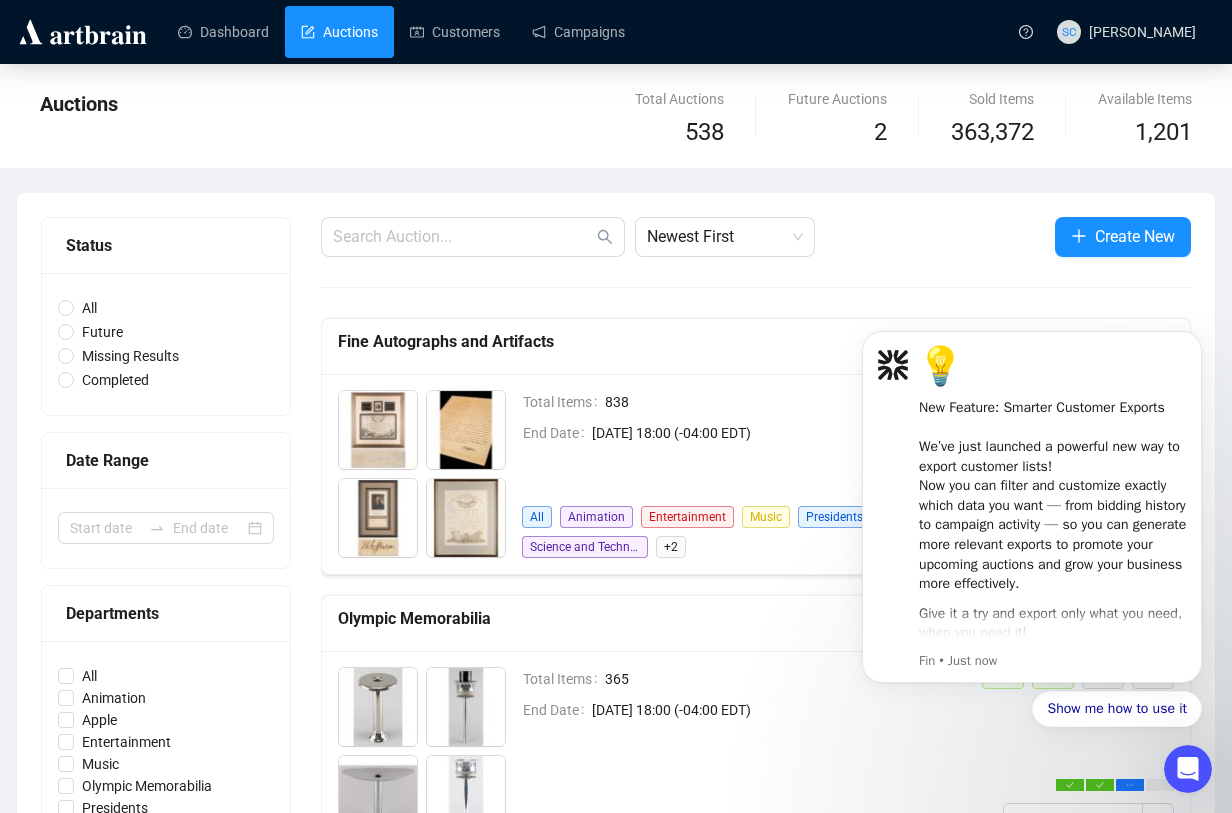 scroll, scrollTop: 0, scrollLeft: 0, axis: both 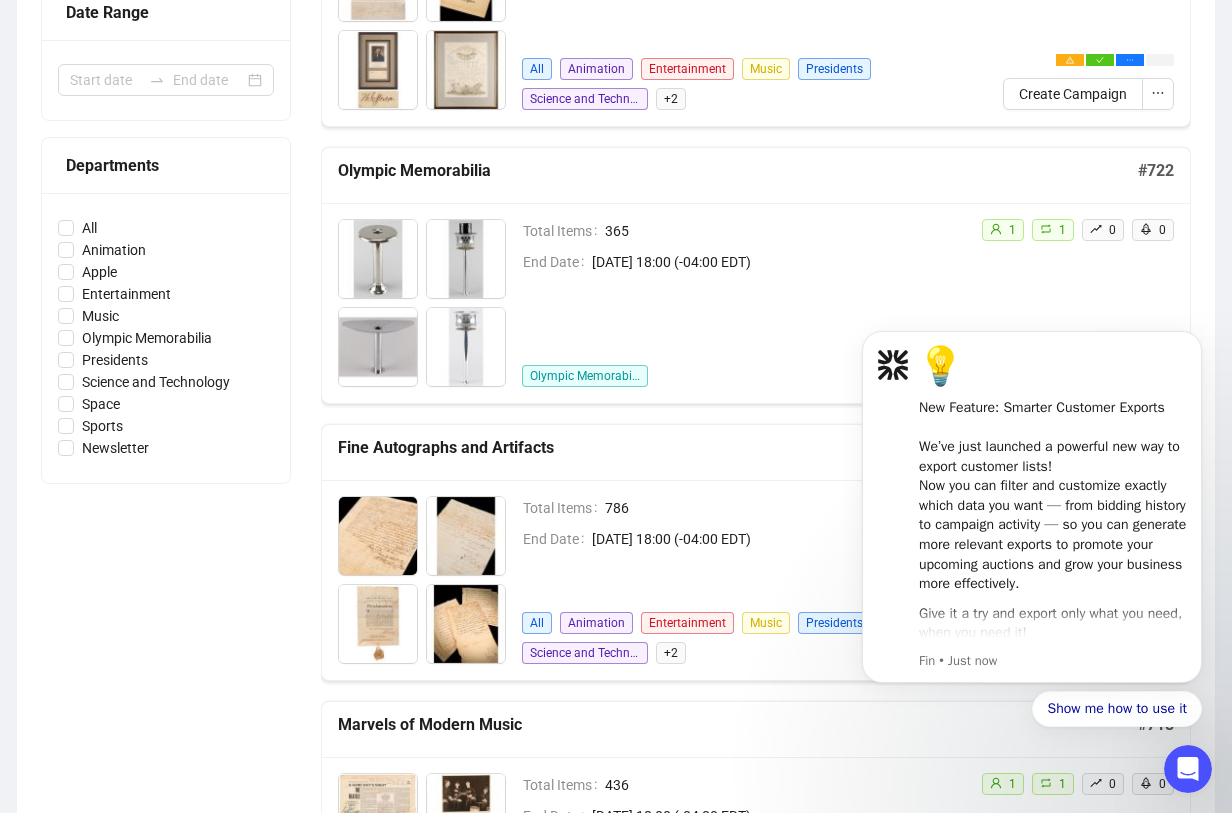 click on "Fine Autographs and Artifacts" at bounding box center (738, 448) 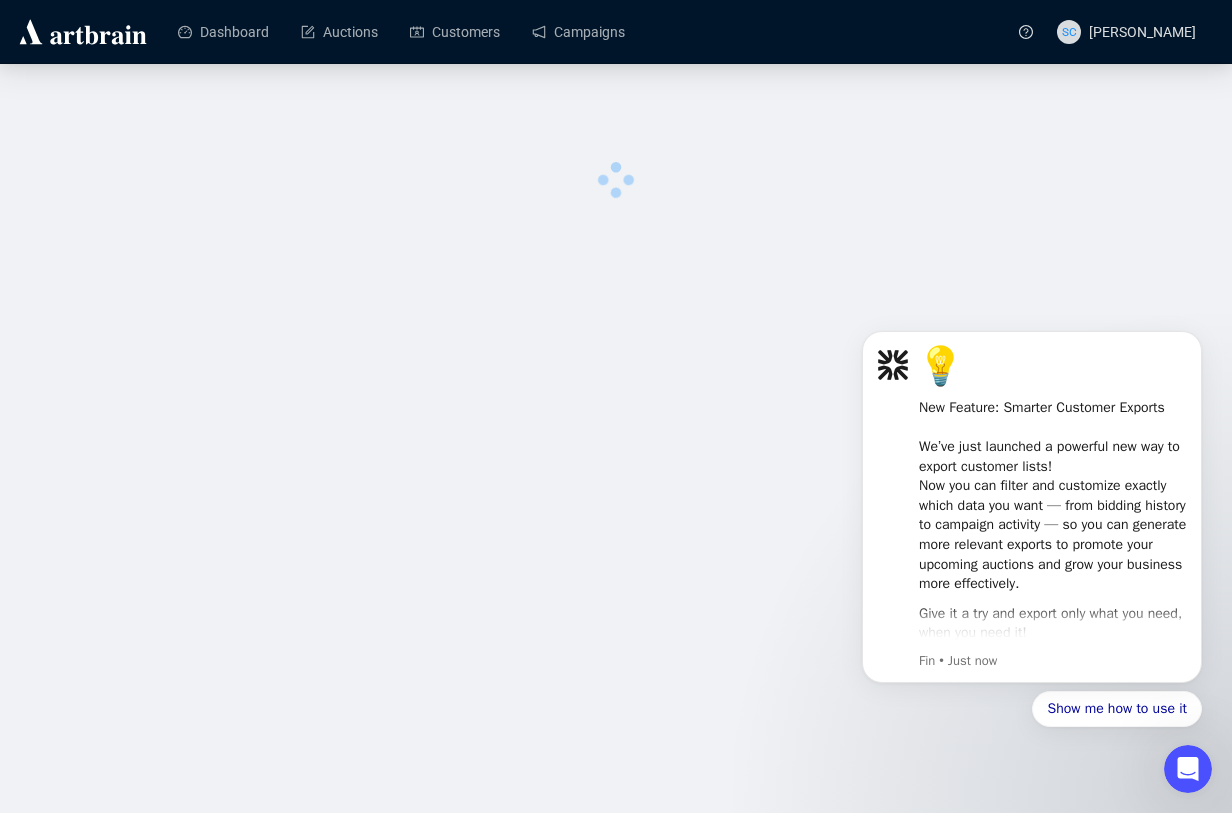 scroll, scrollTop: 0, scrollLeft: 0, axis: both 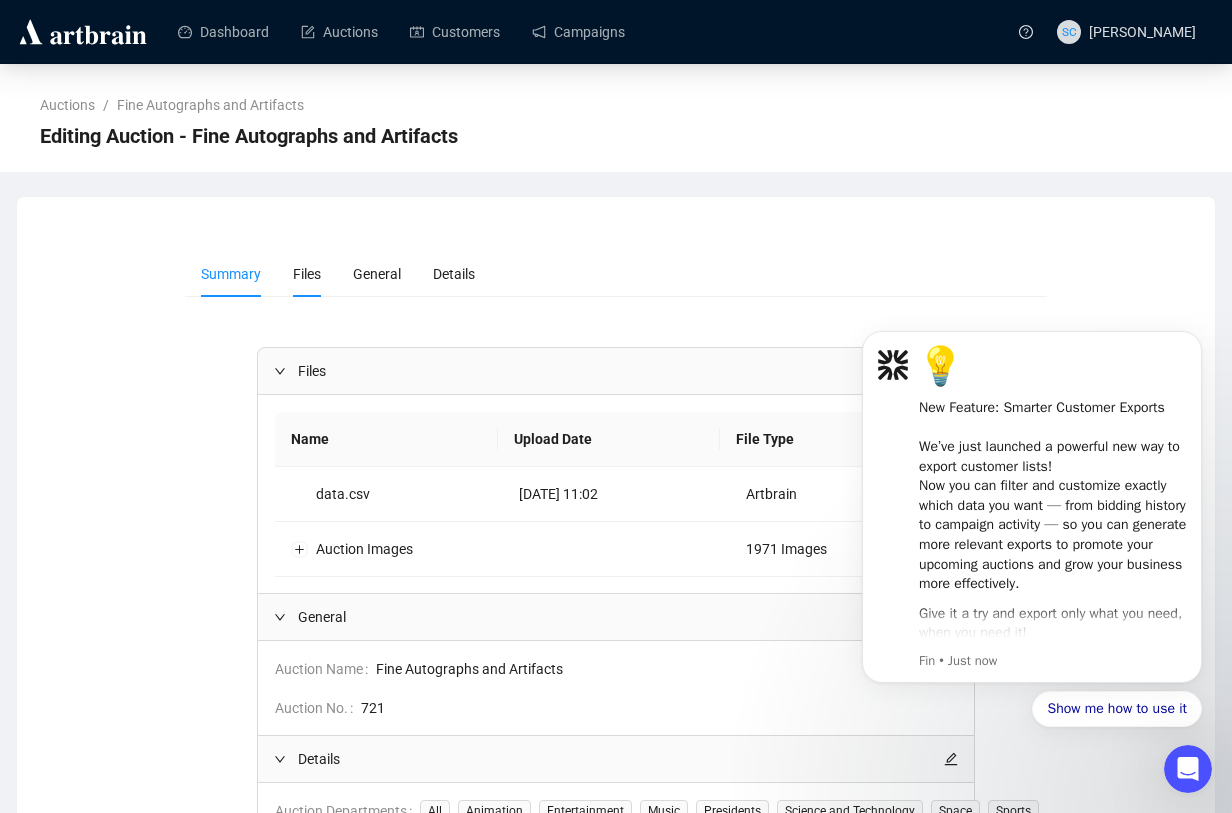 click on "Files" at bounding box center [307, 274] 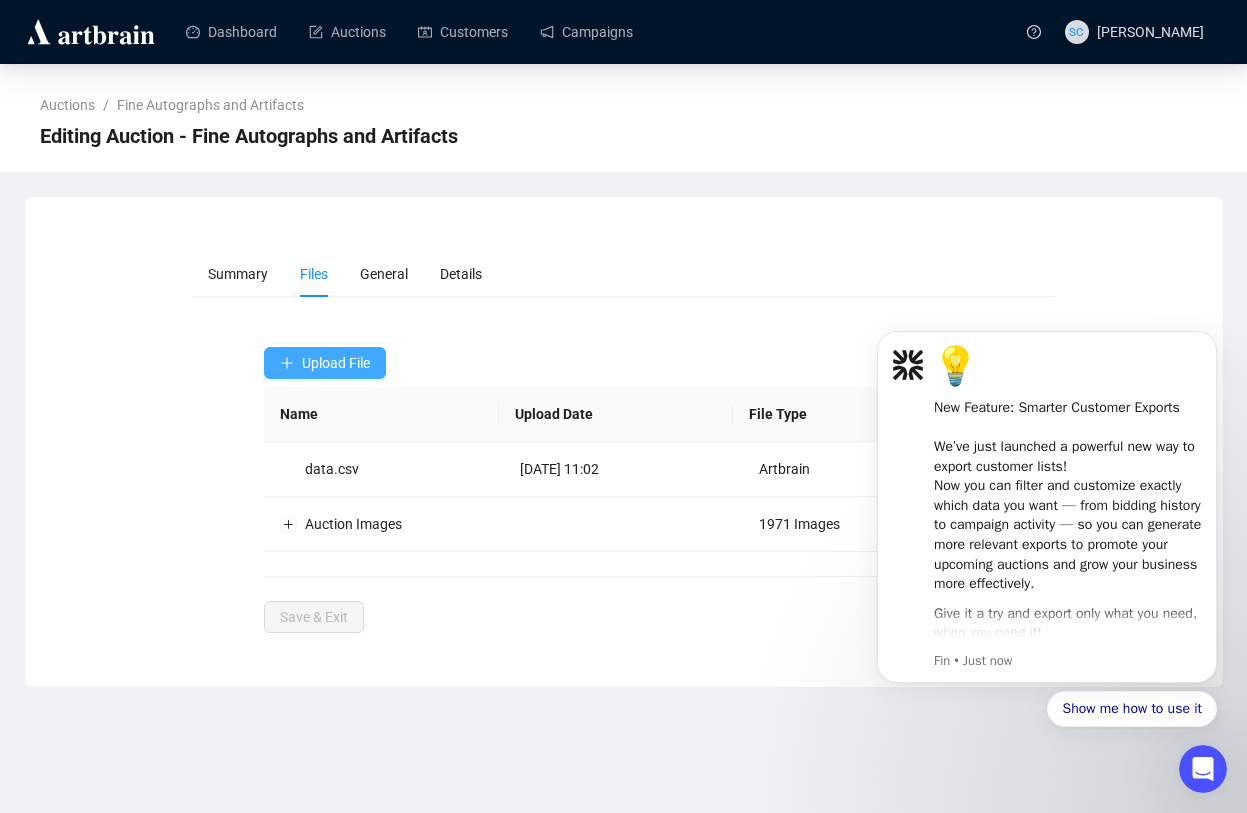 click on "Upload File" at bounding box center (336, 363) 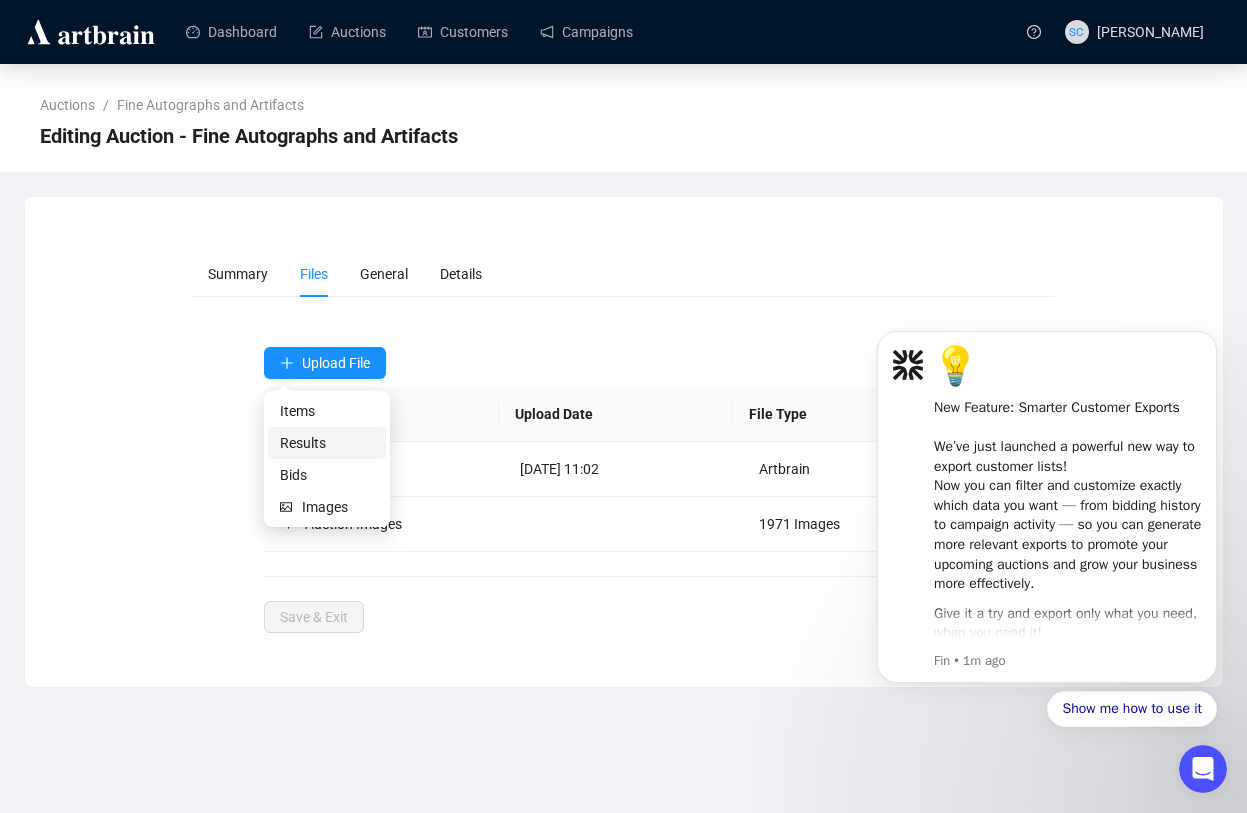 click on "Results" at bounding box center (327, 443) 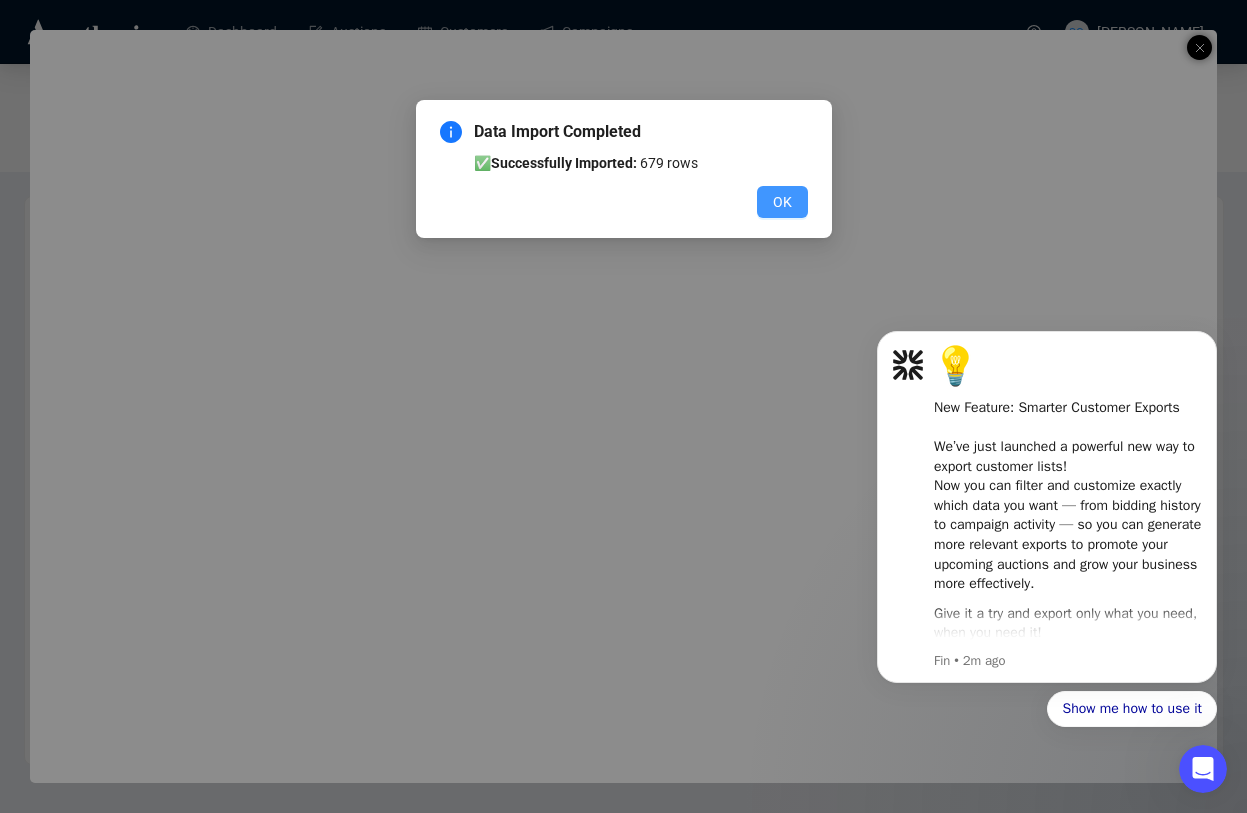 click on "OK" at bounding box center [782, 202] 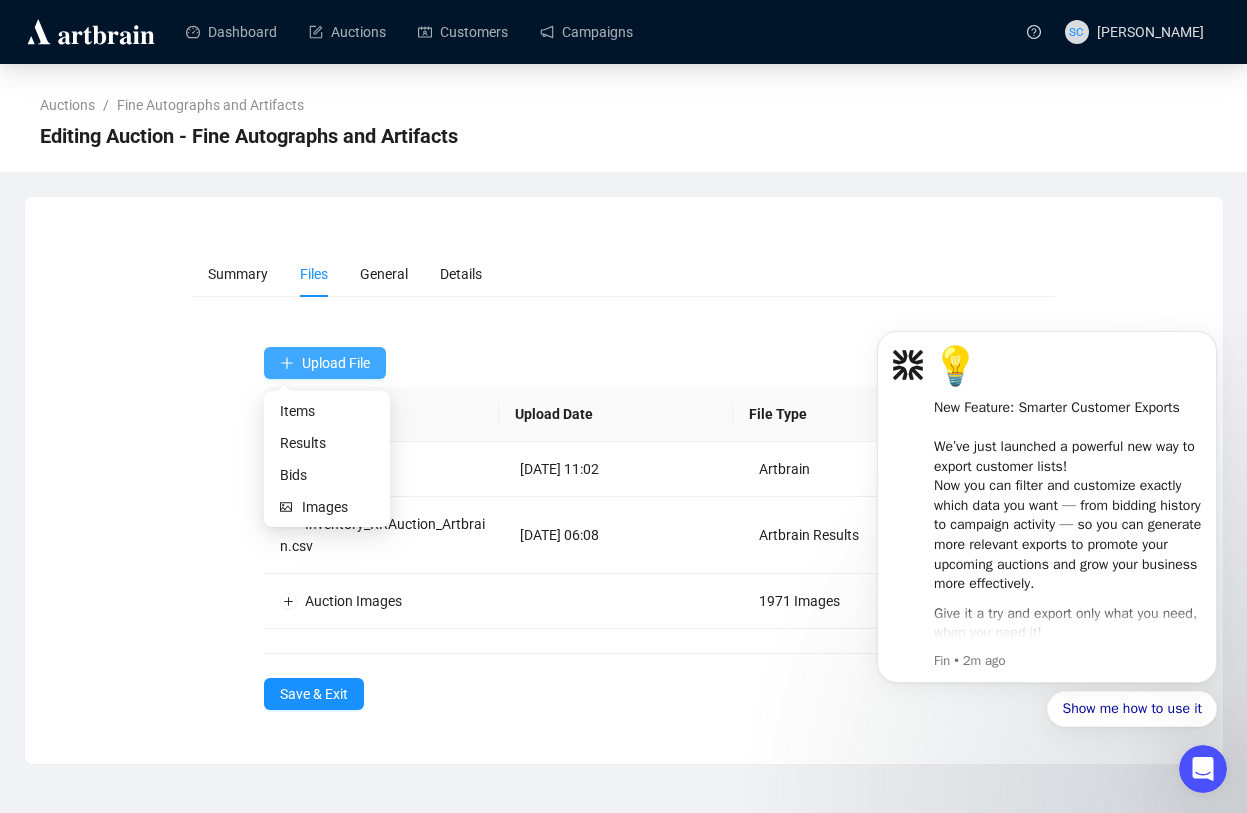 click on "Upload File" at bounding box center [325, 363] 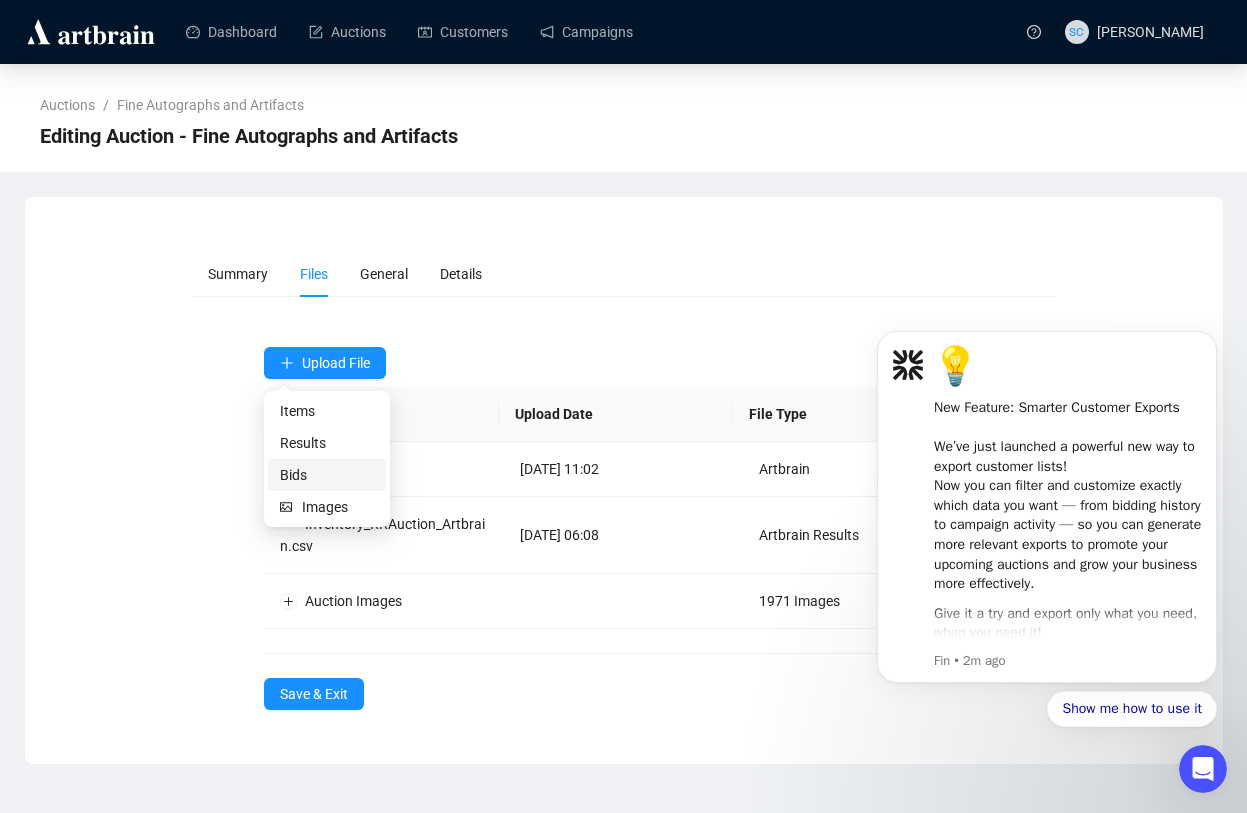 click on "Bids" at bounding box center [327, 475] 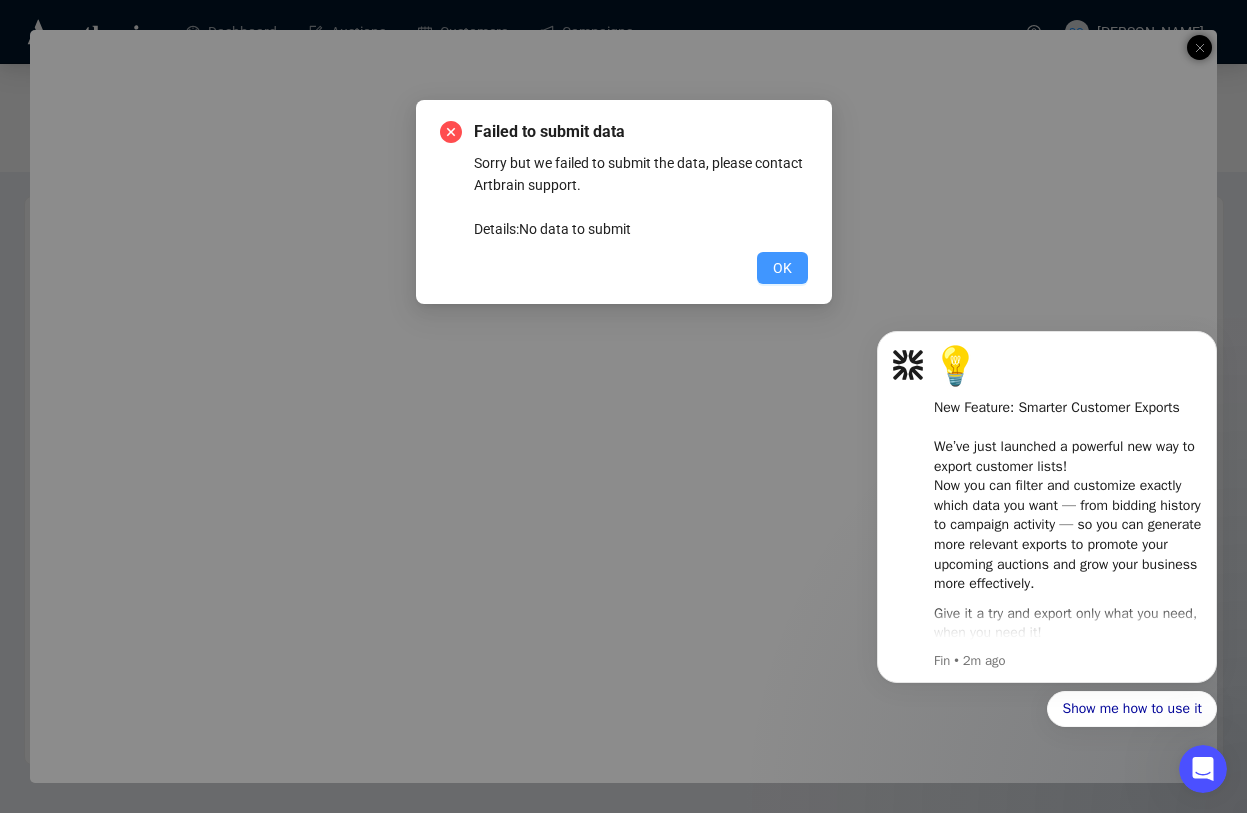 click on "OK" at bounding box center (782, 268) 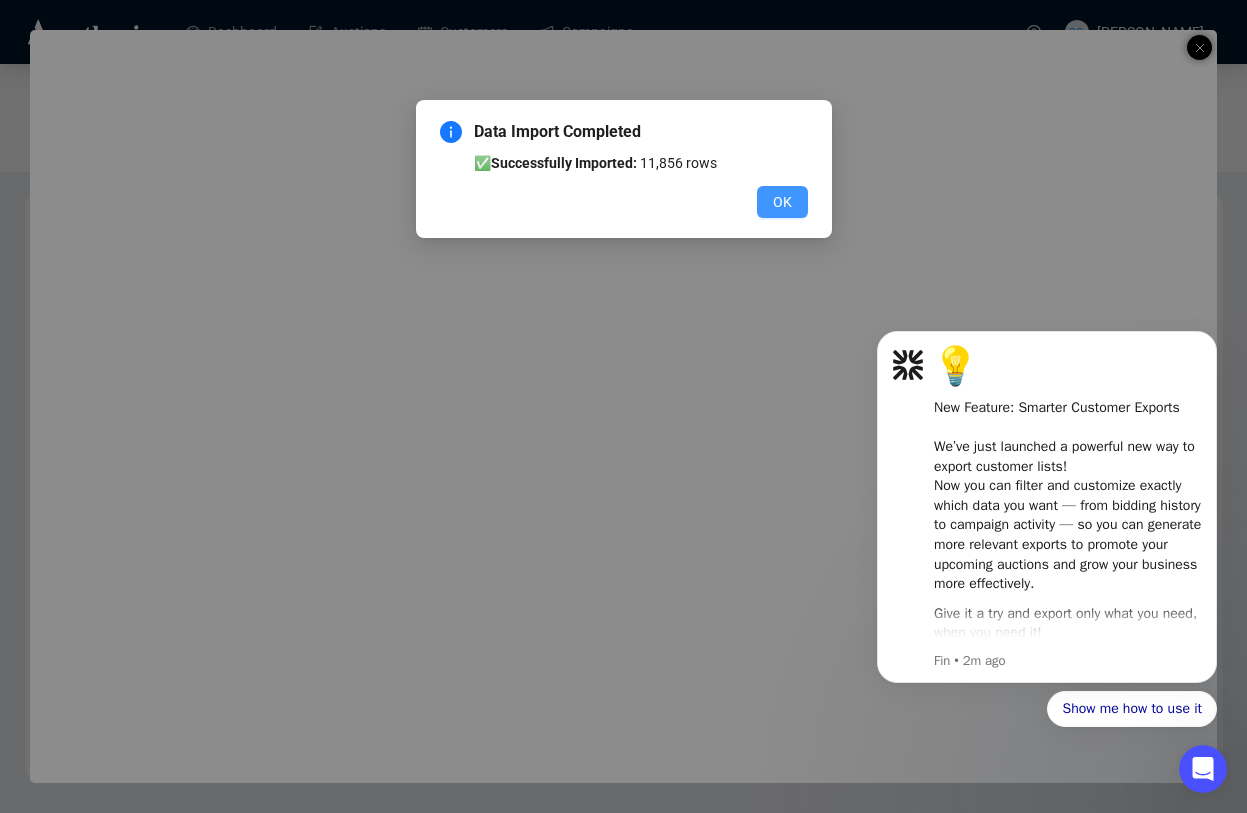 click on "OK" at bounding box center [782, 202] 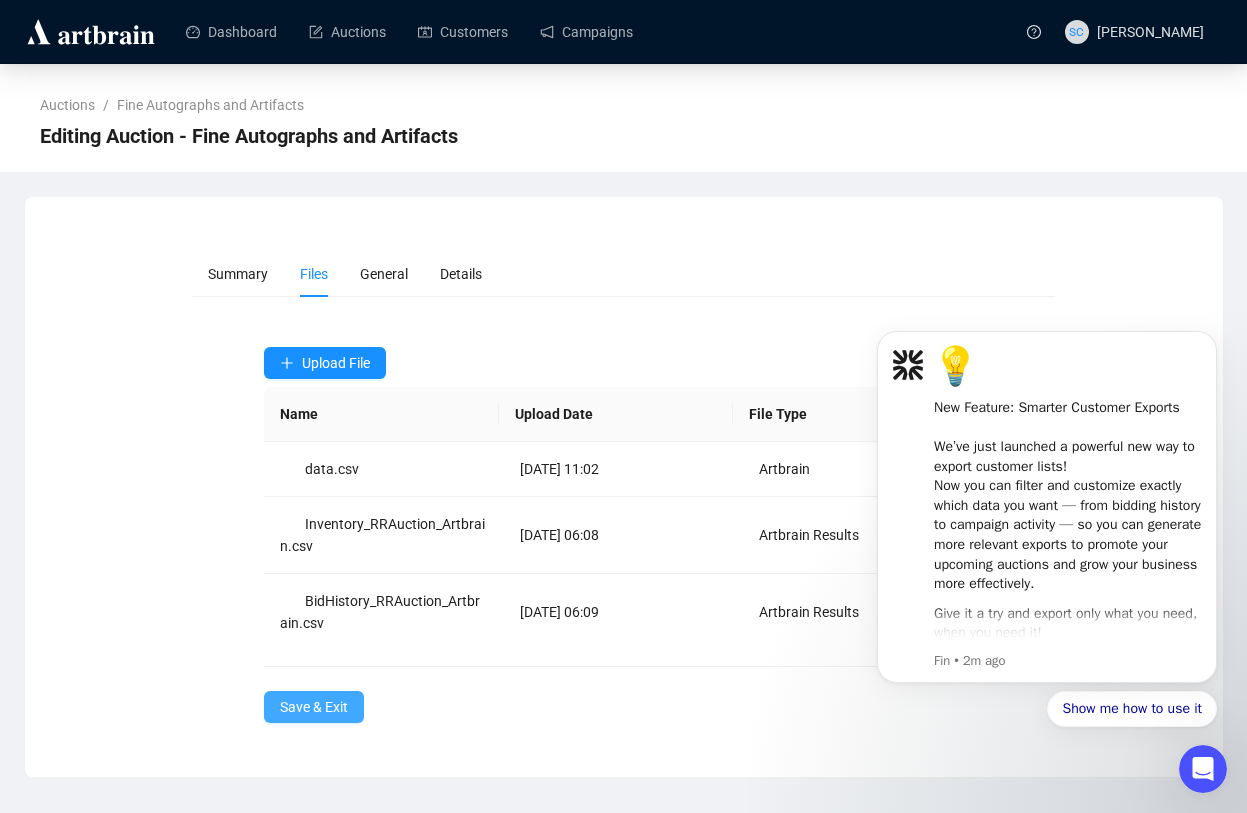 click on "Save & Exit" at bounding box center [314, 707] 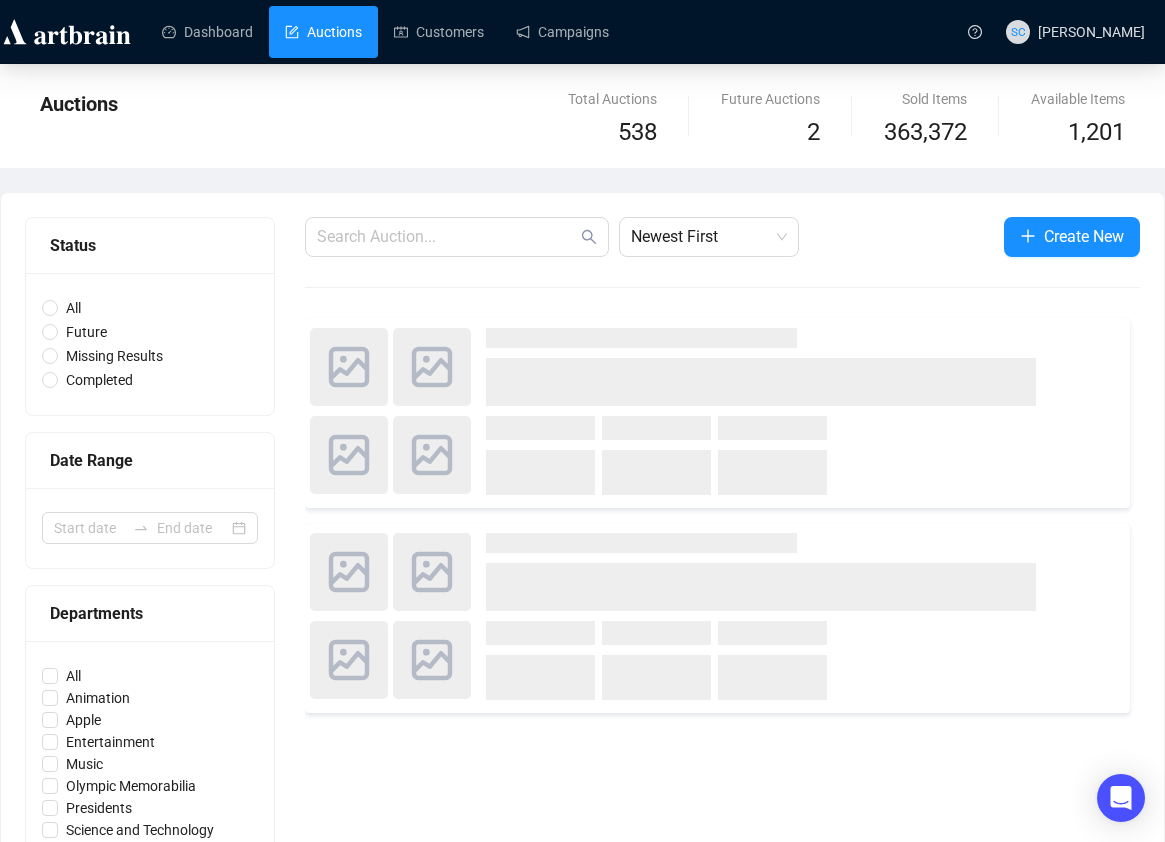 scroll, scrollTop: 0, scrollLeft: 0, axis: both 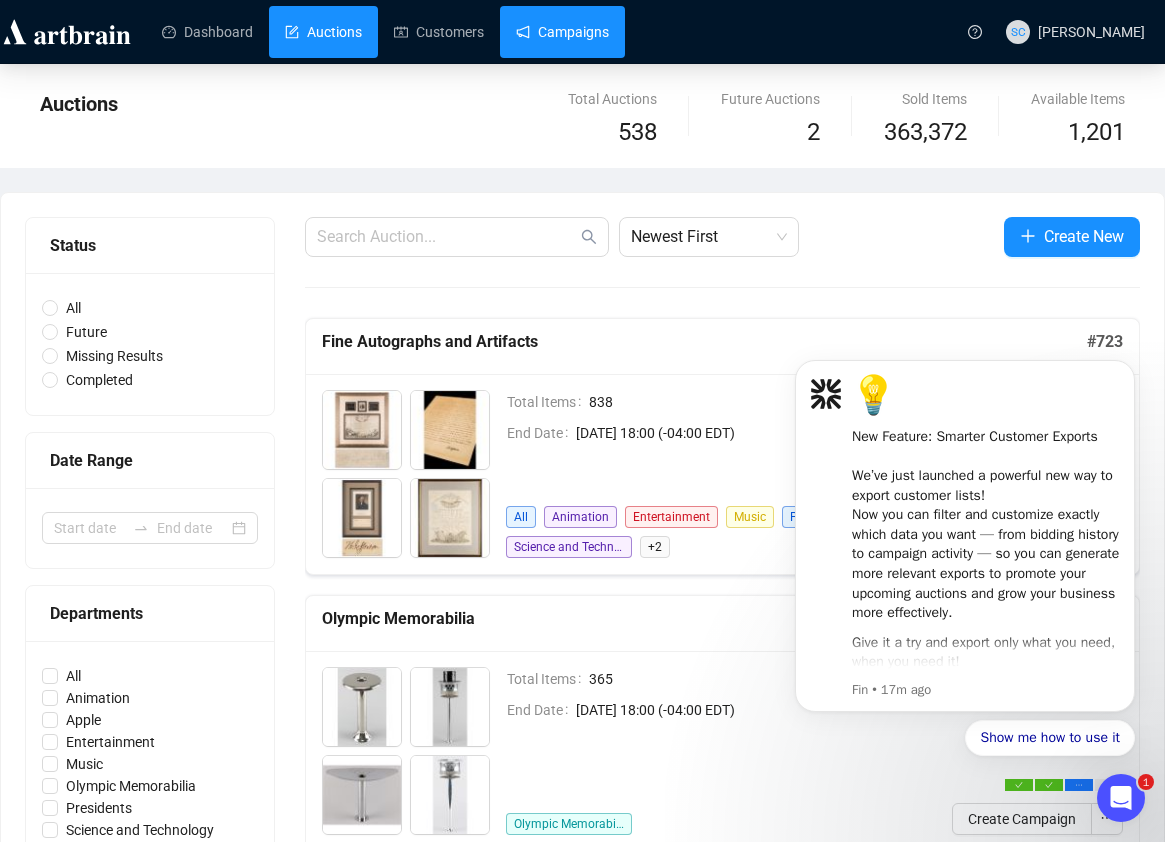 click on "Campaigns" at bounding box center (562, 32) 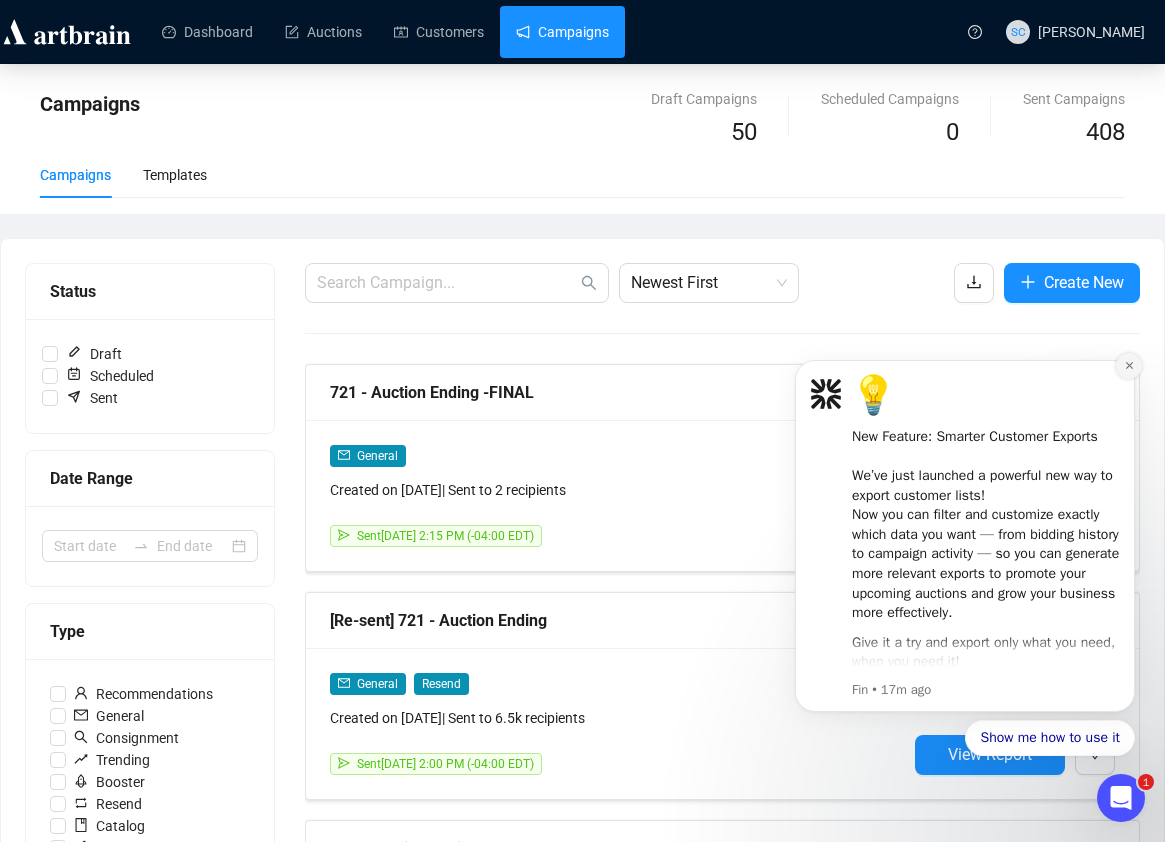 click 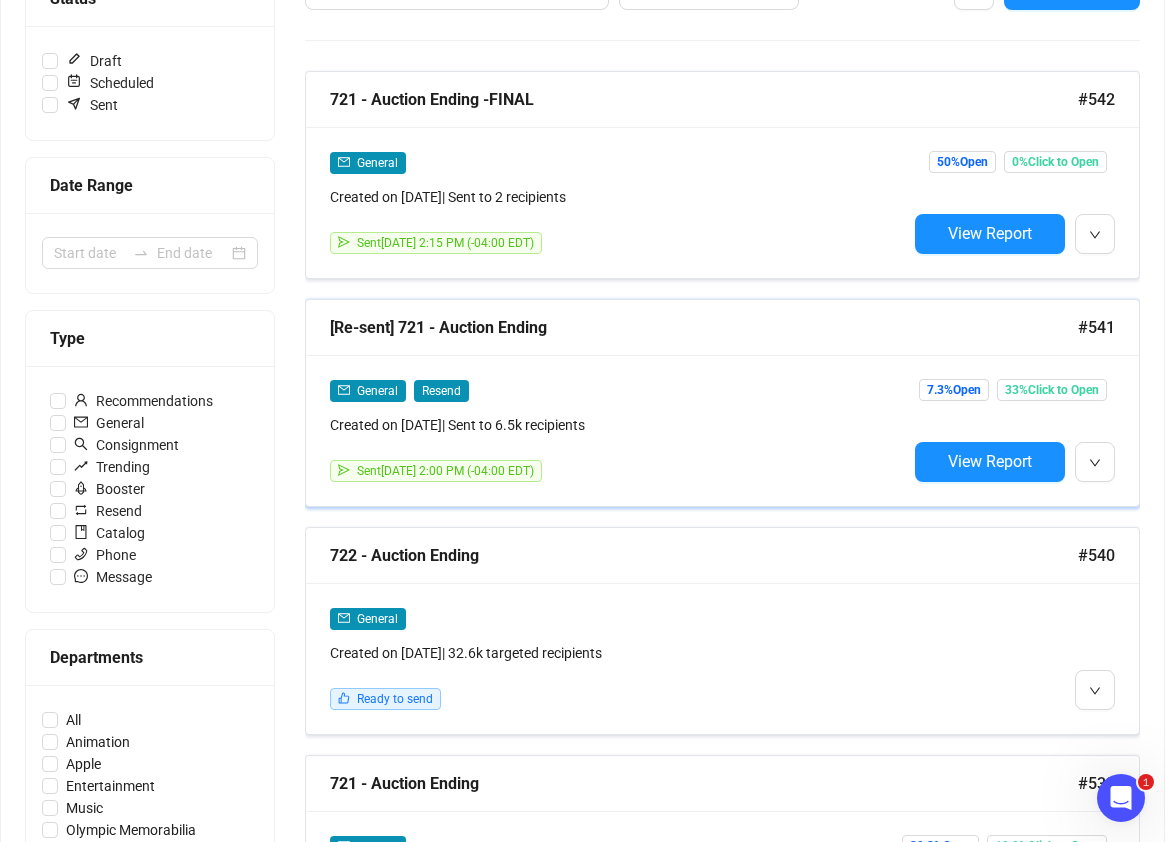scroll, scrollTop: 380, scrollLeft: 0, axis: vertical 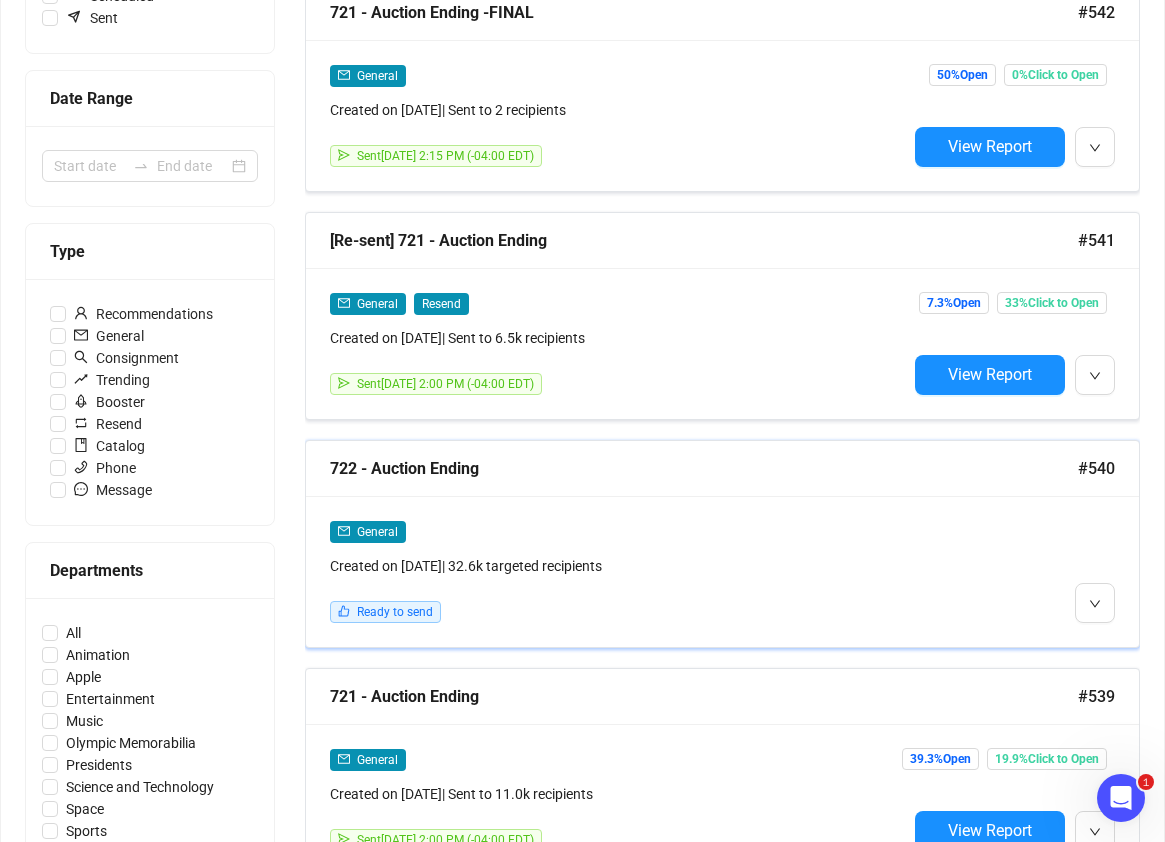 click at bounding box center [1011, 571] 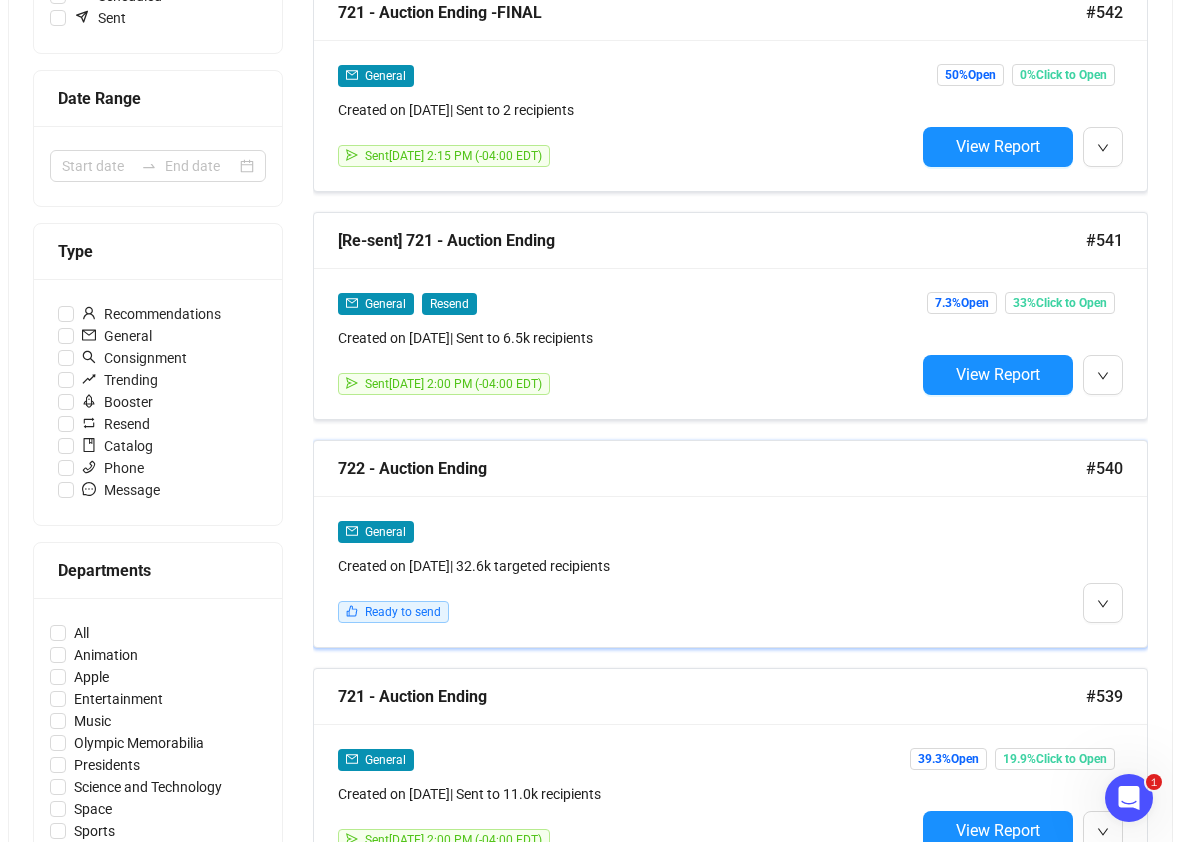 scroll, scrollTop: 0, scrollLeft: 0, axis: both 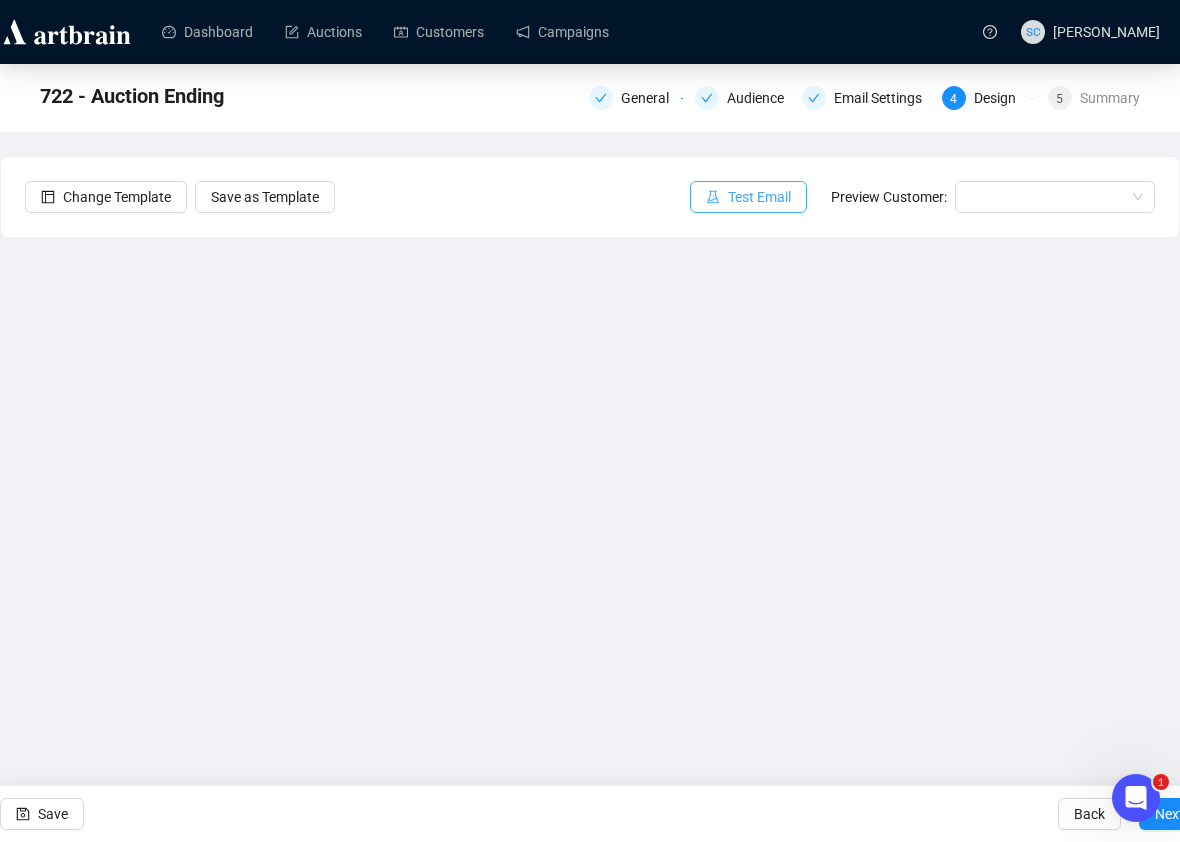 click on "Test Email" at bounding box center [748, 197] 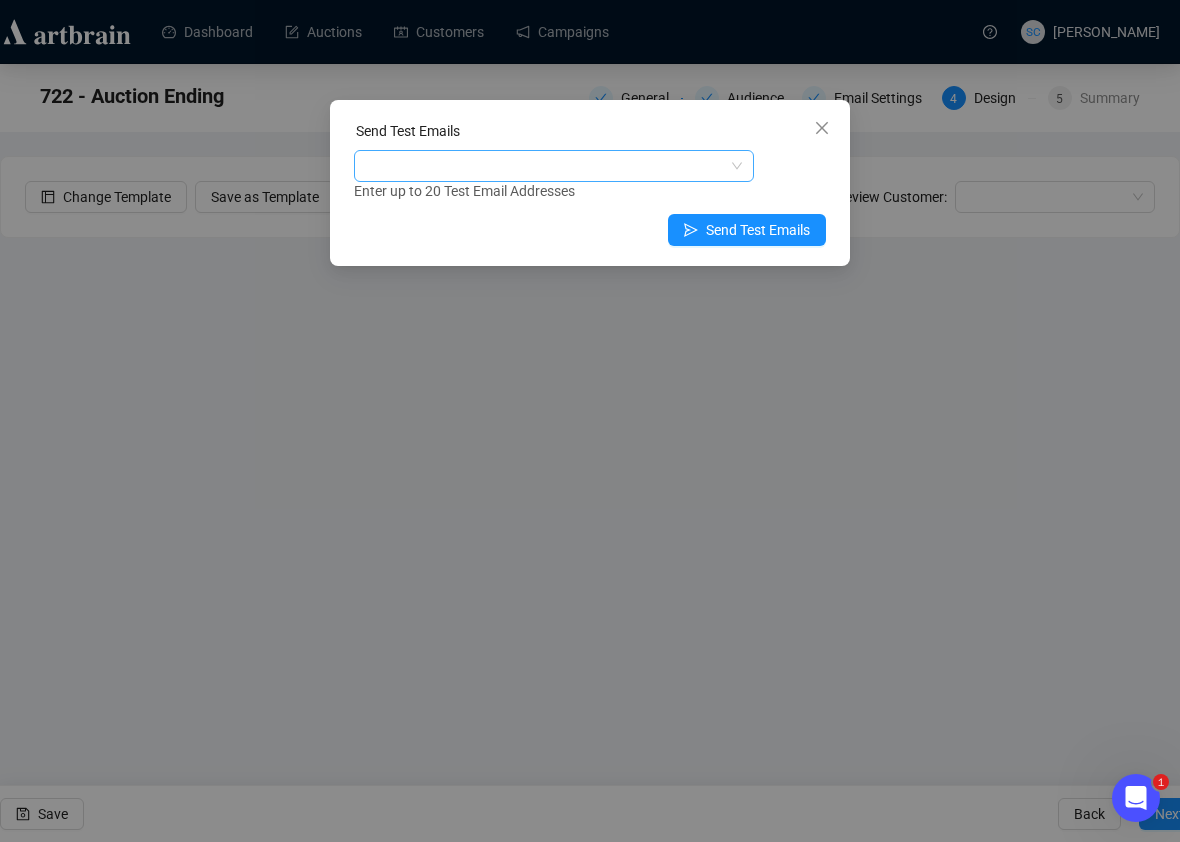 click at bounding box center (543, 166) 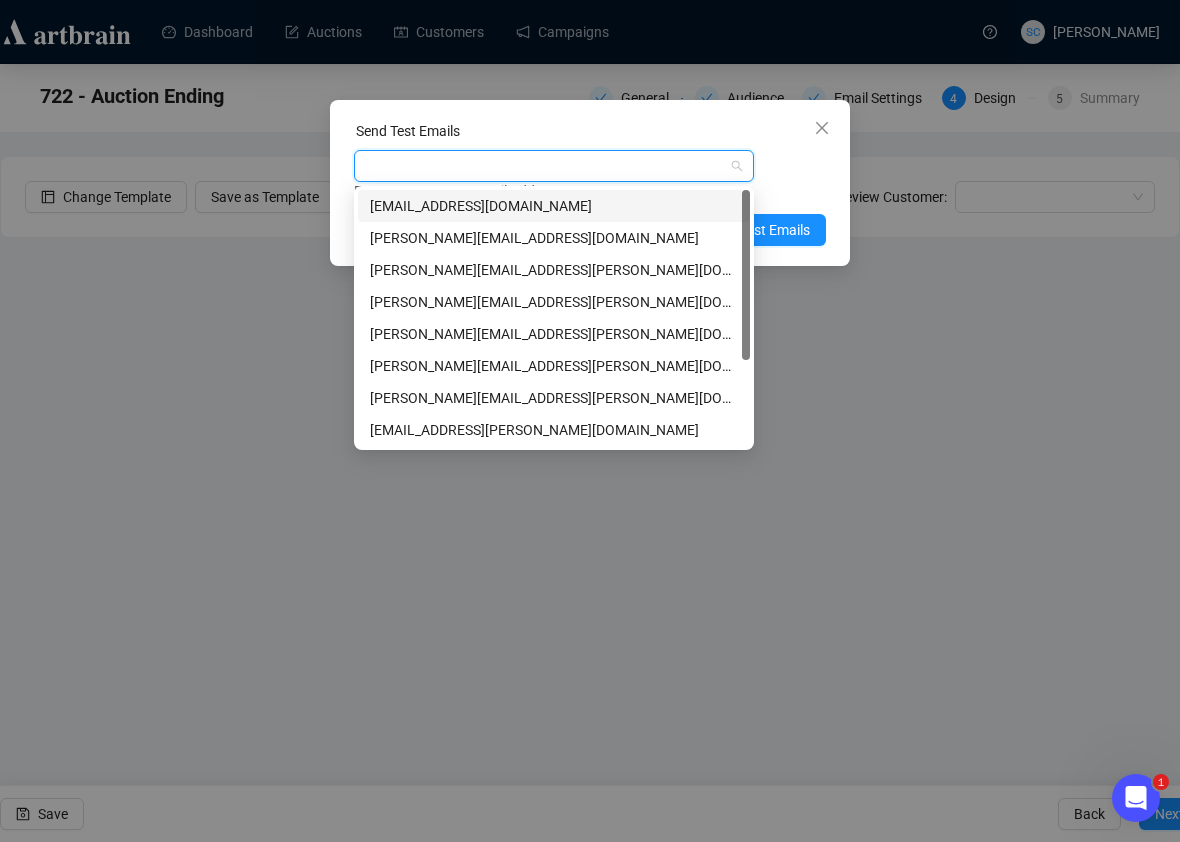 type on "s" 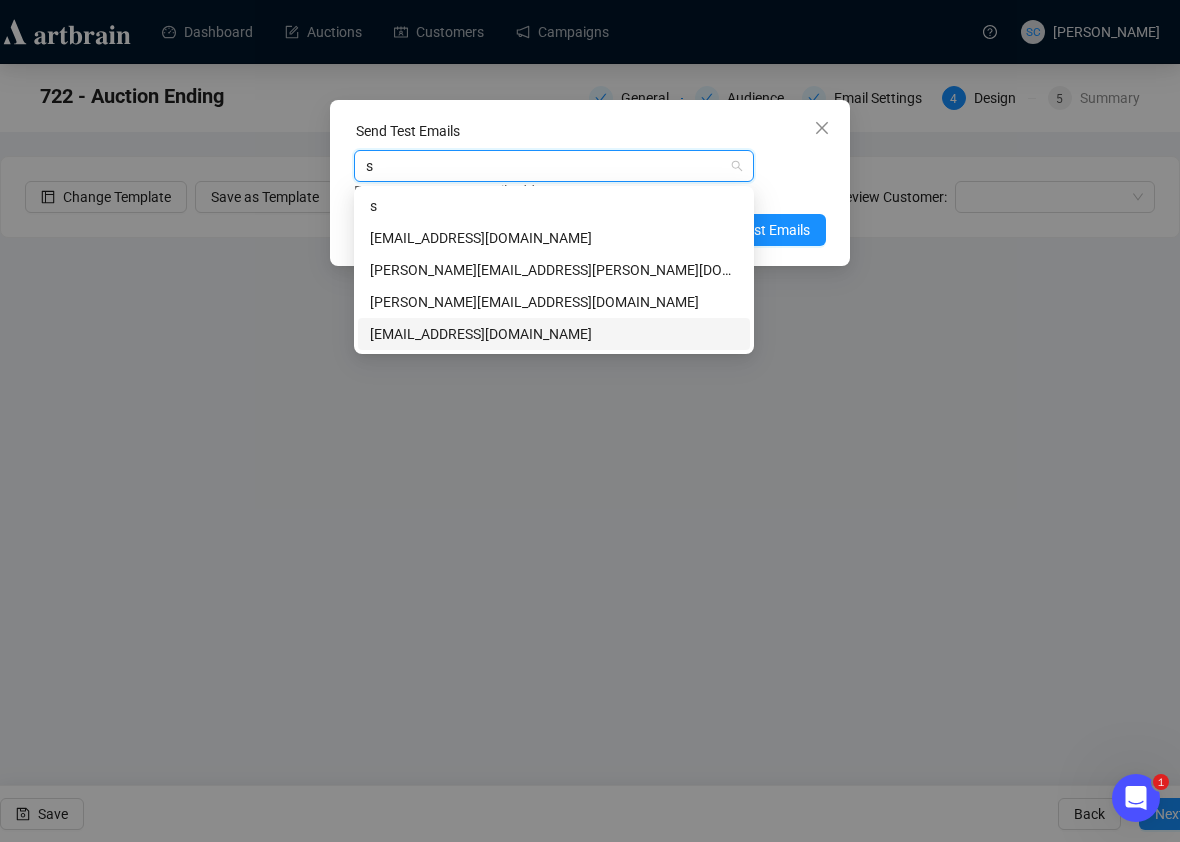 click on "sarina@rrauction.com" at bounding box center (554, 334) 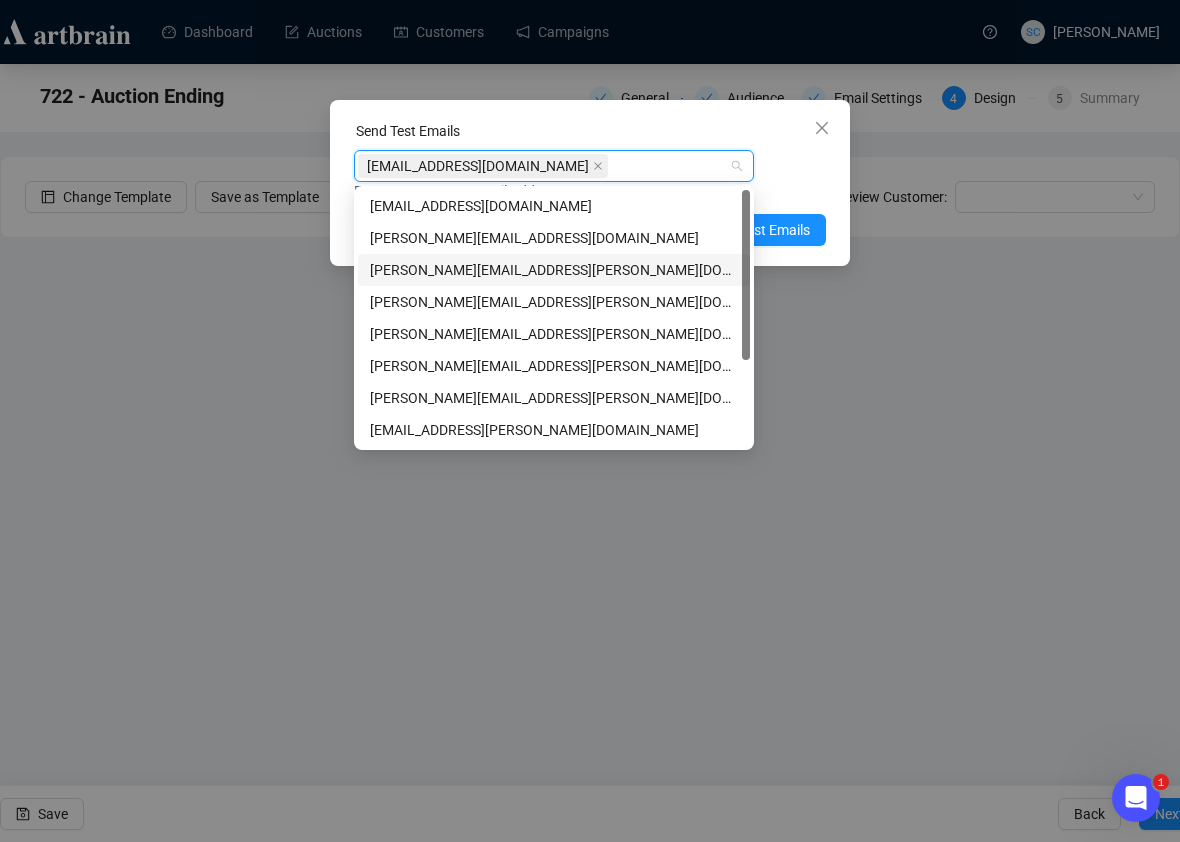 click on "Enter up to 20 Test Email Addresses" at bounding box center (590, 191) 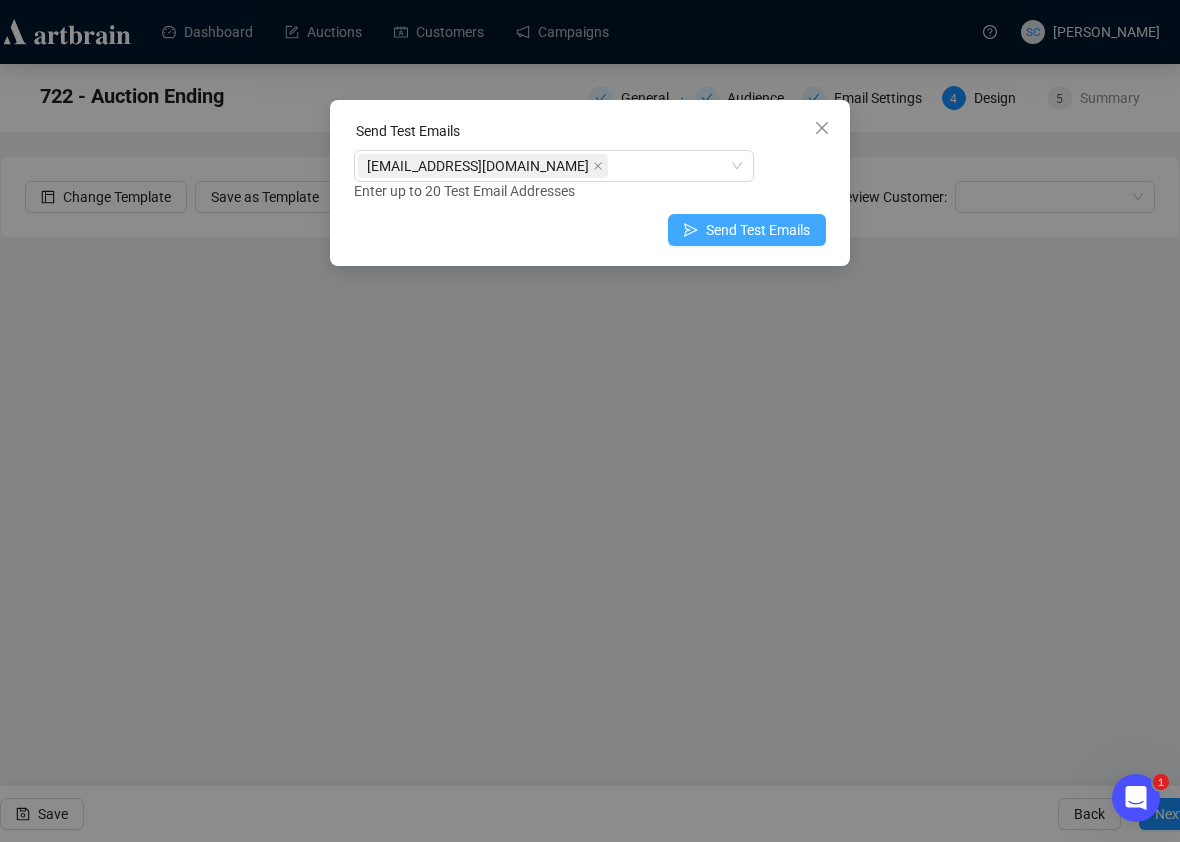 click on "Send Test Emails" at bounding box center (758, 230) 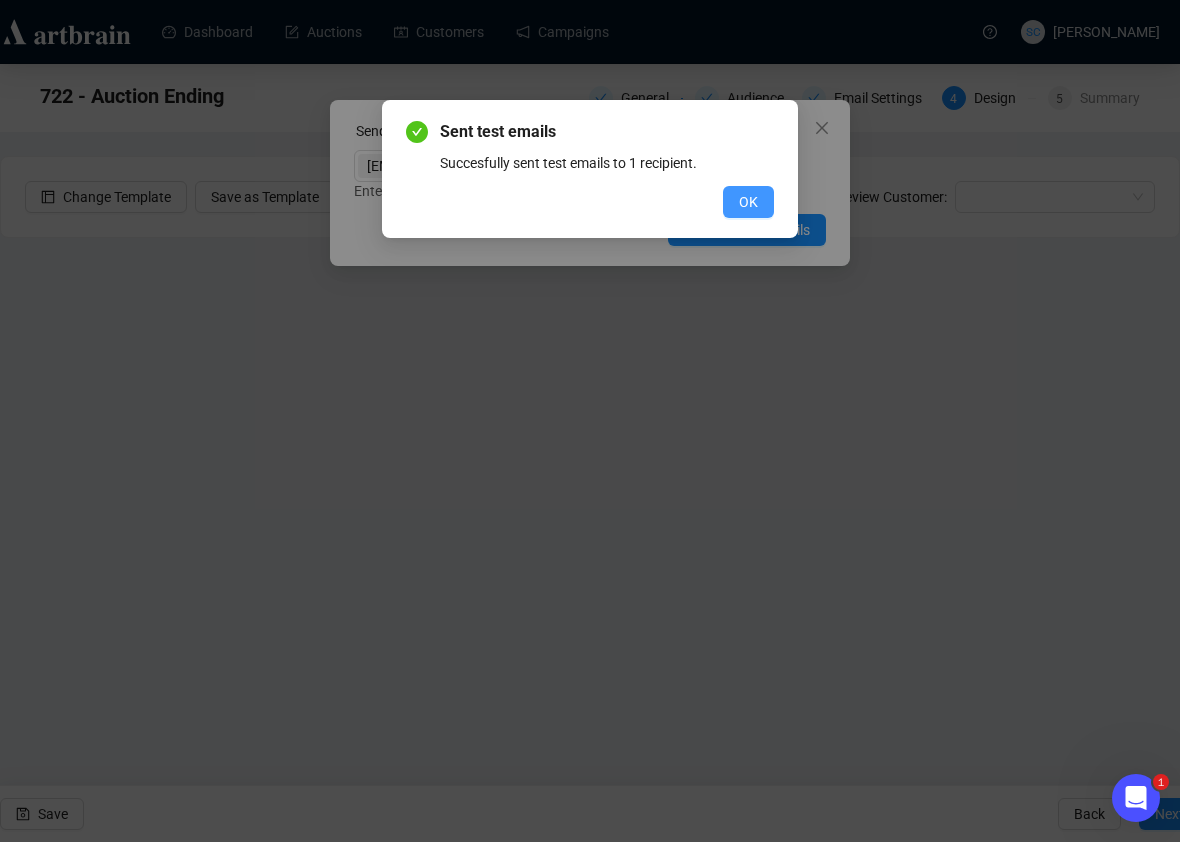click on "OK" at bounding box center [748, 202] 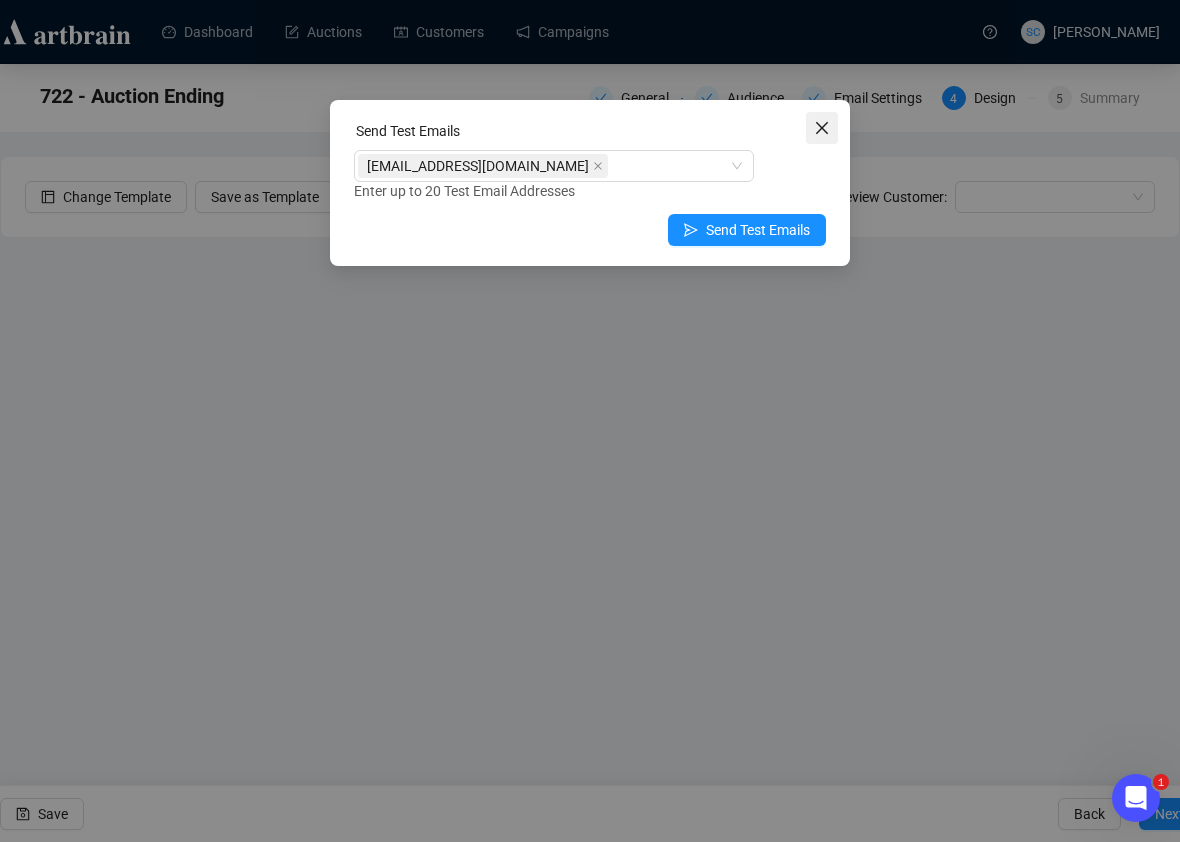 click at bounding box center [822, 128] 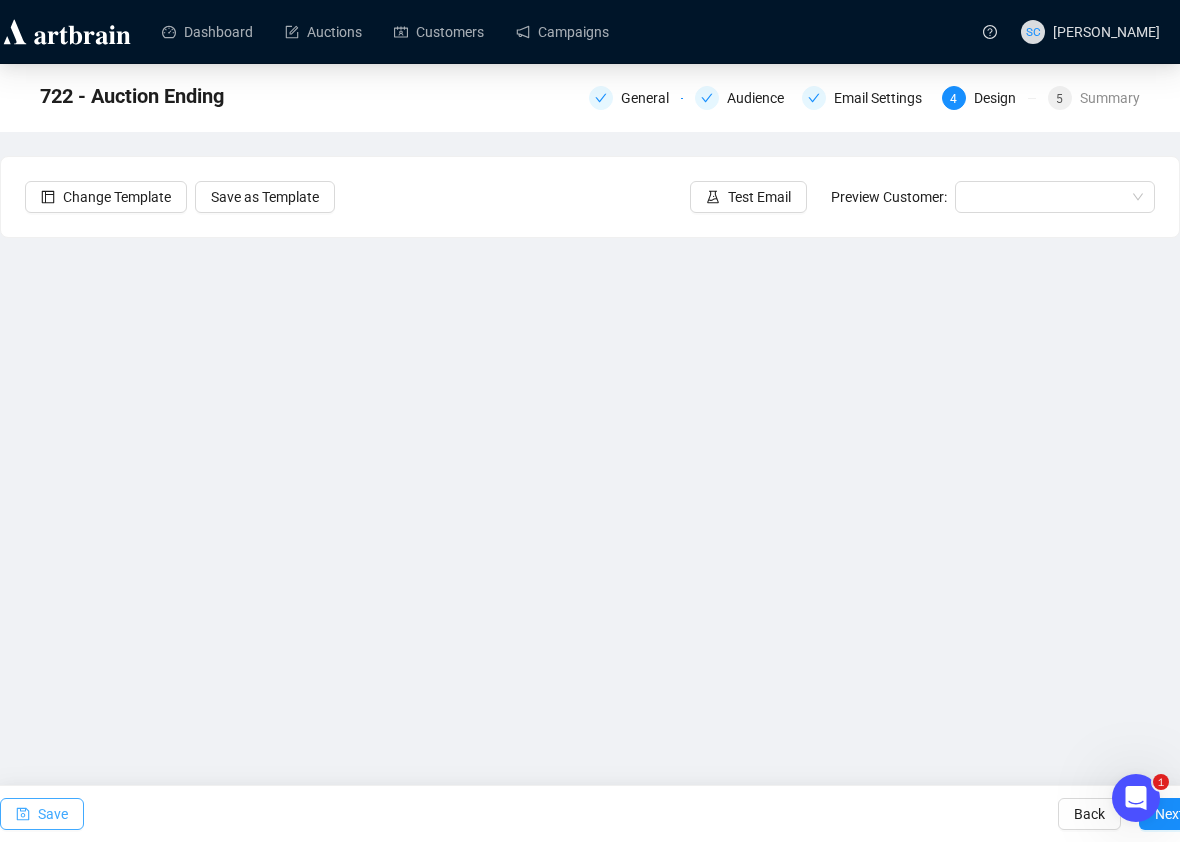 click on "Save" at bounding box center (42, 814) 